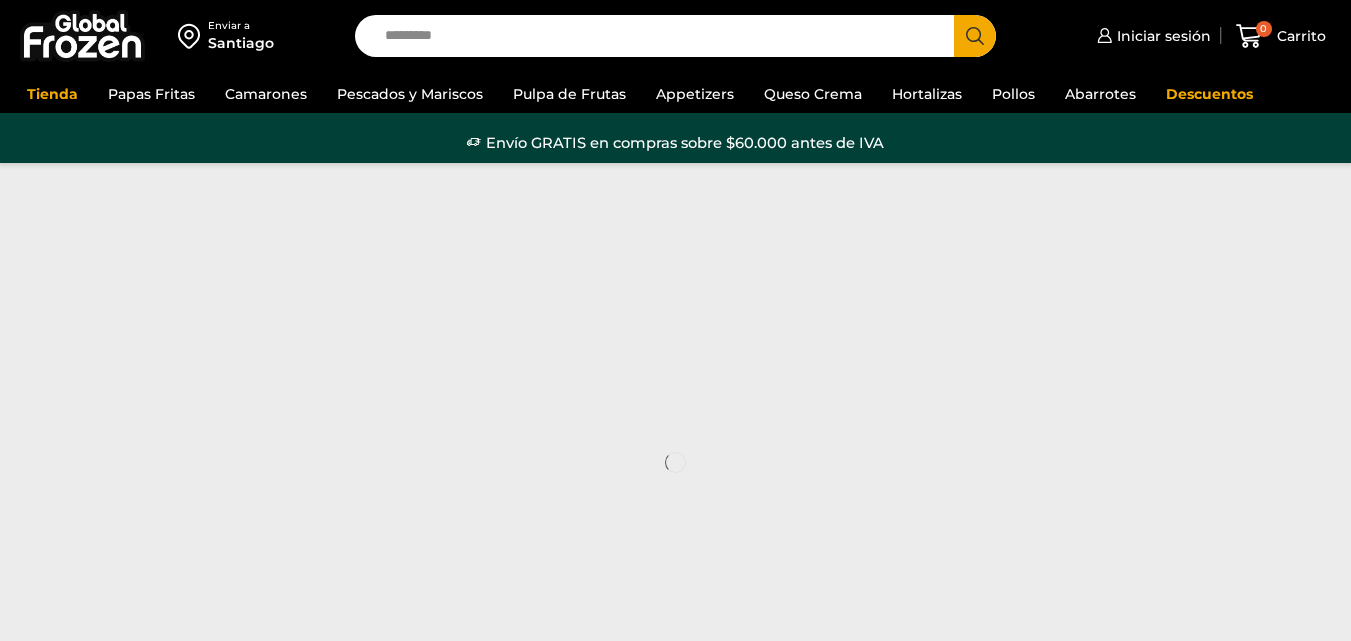 scroll, scrollTop: 0, scrollLeft: 0, axis: both 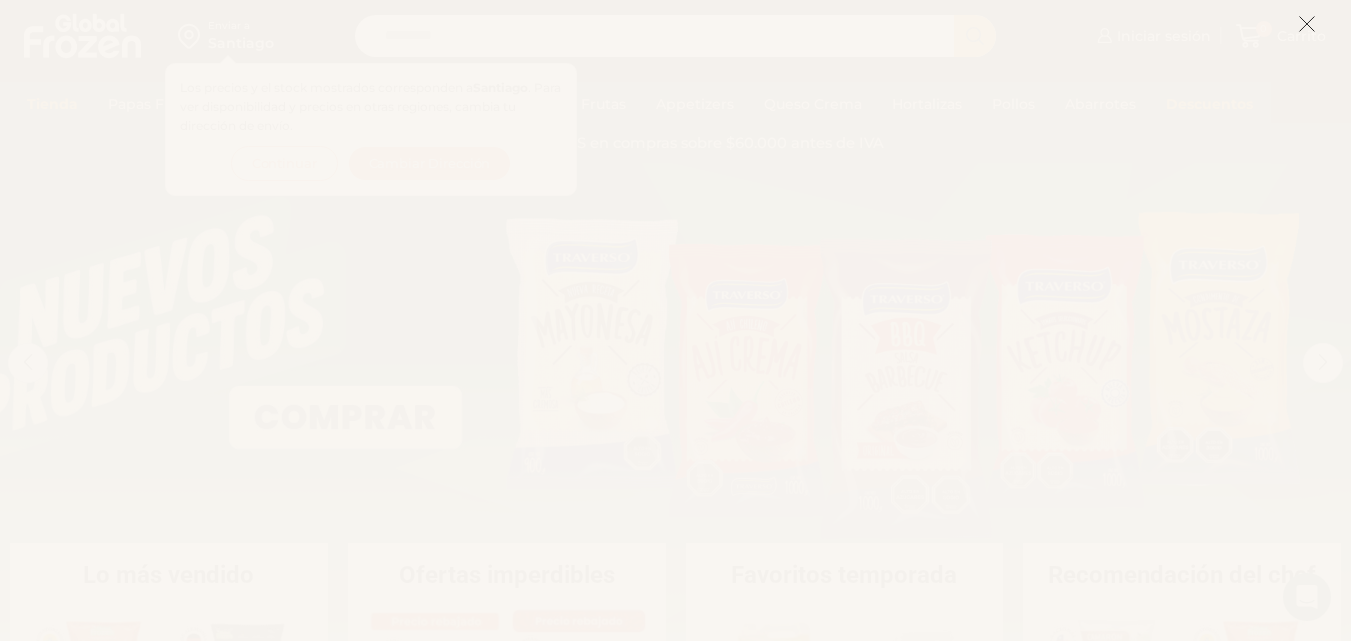 click at bounding box center (1307, 24) 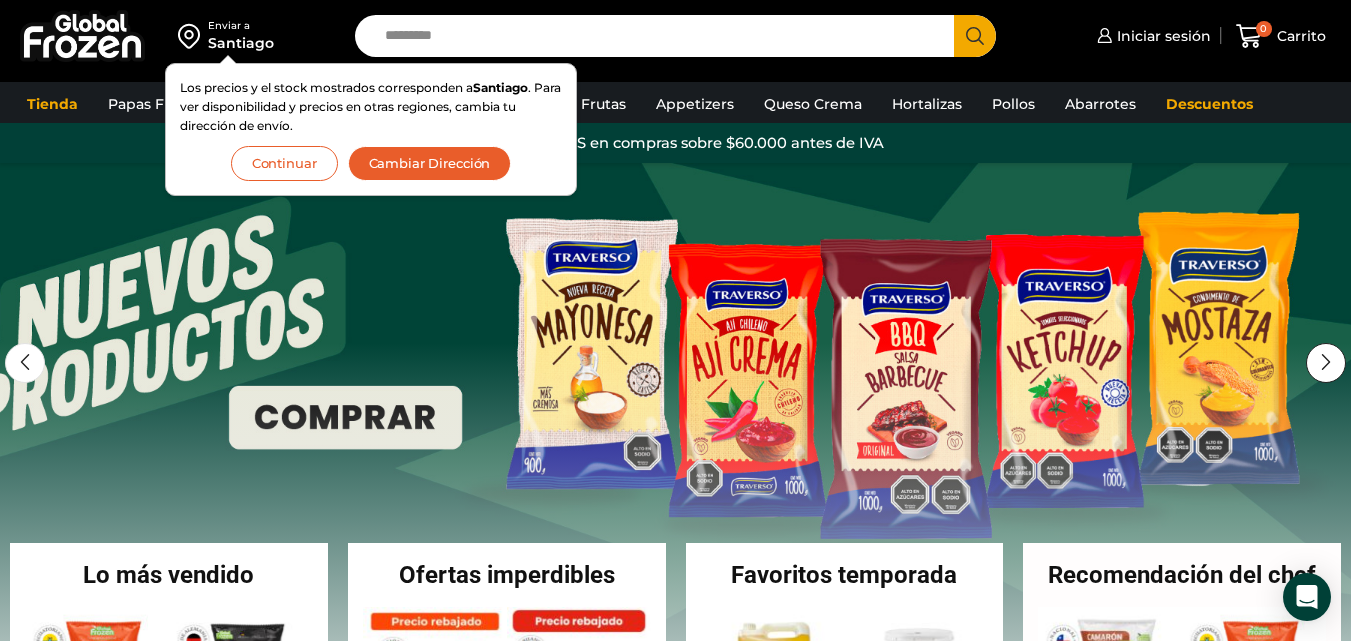 click at bounding box center (1326, 363) 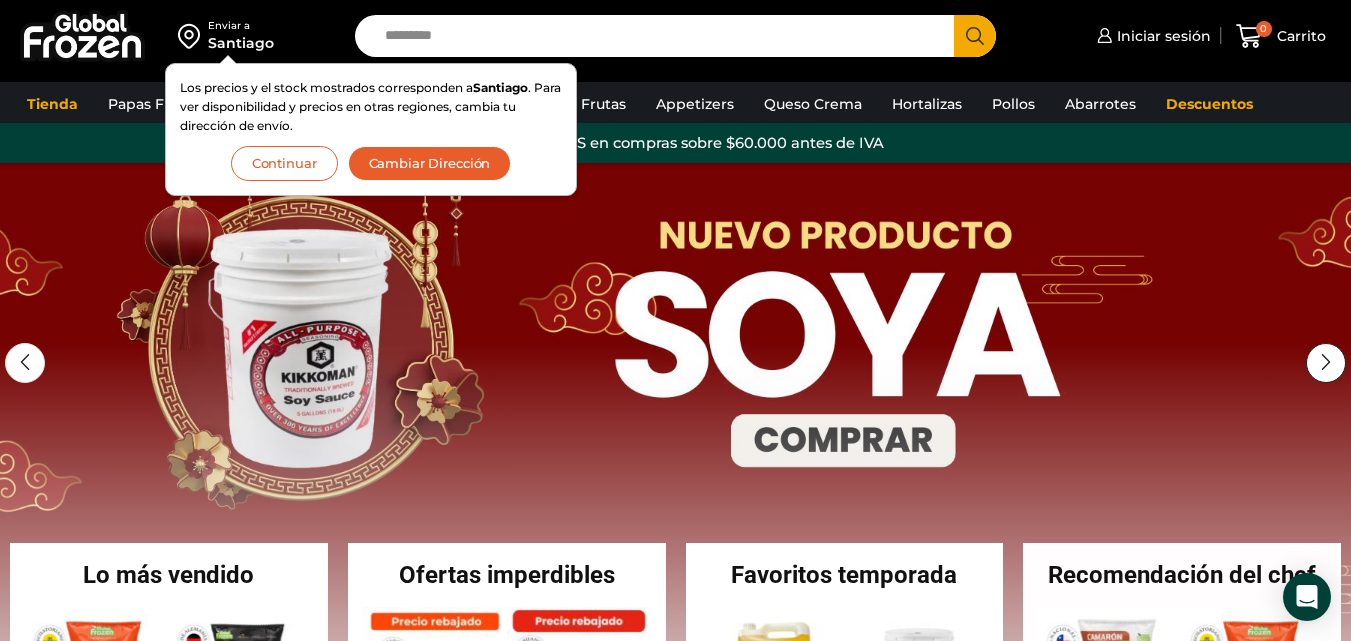 click at bounding box center [1326, 363] 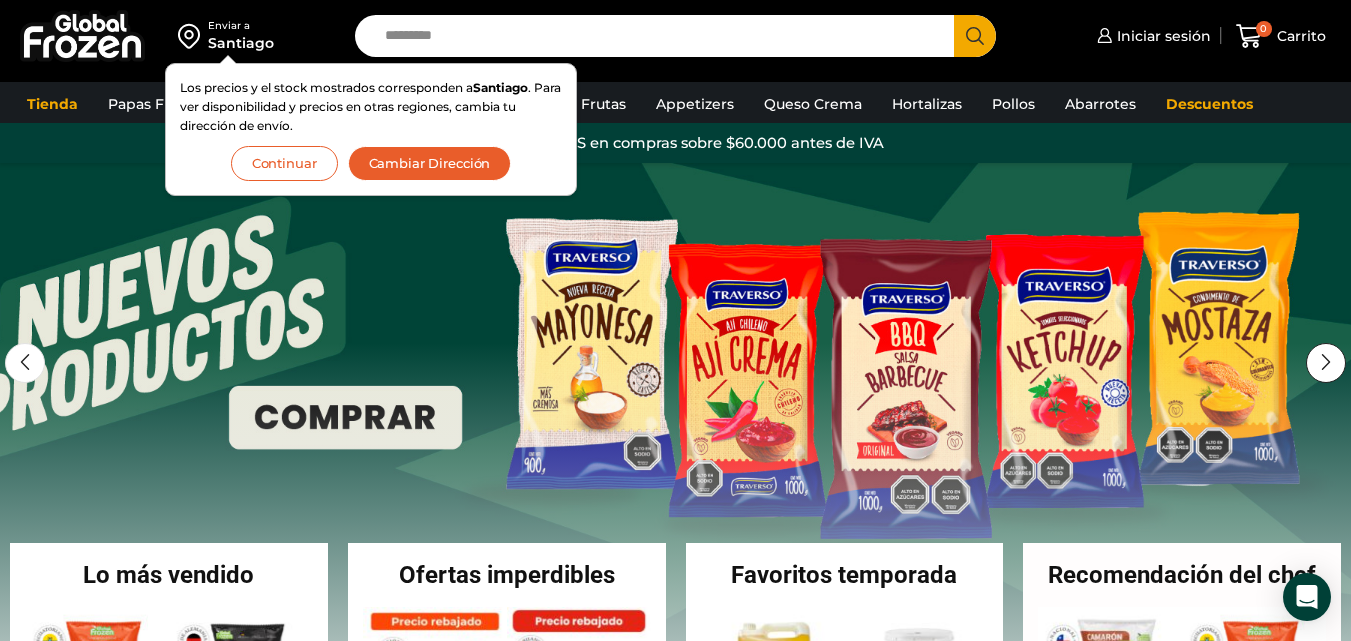 click at bounding box center (1326, 363) 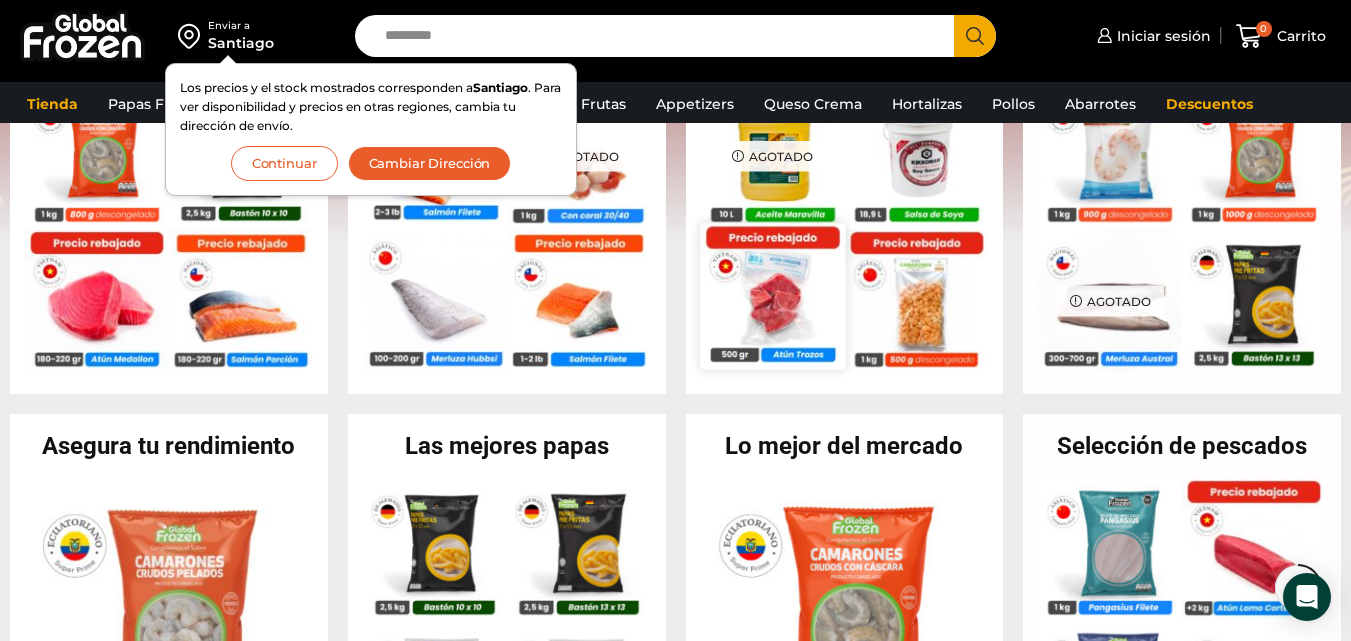 scroll, scrollTop: 267, scrollLeft: 0, axis: vertical 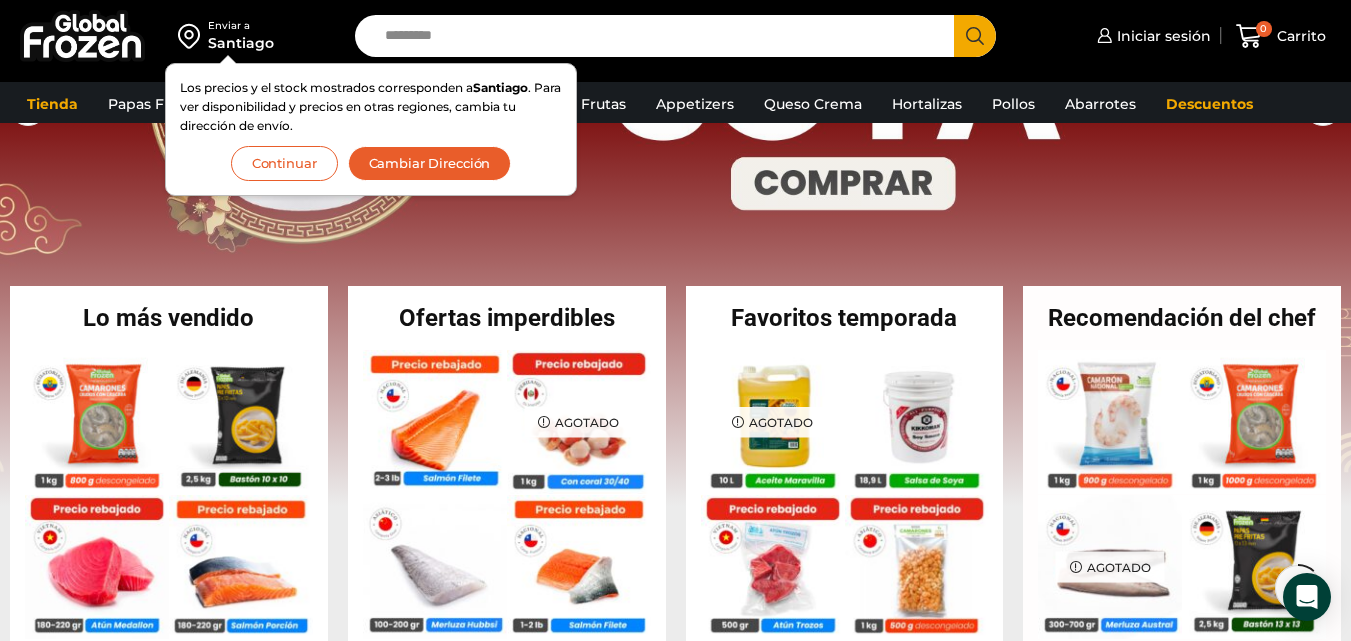click on "Continuar" at bounding box center [284, 163] 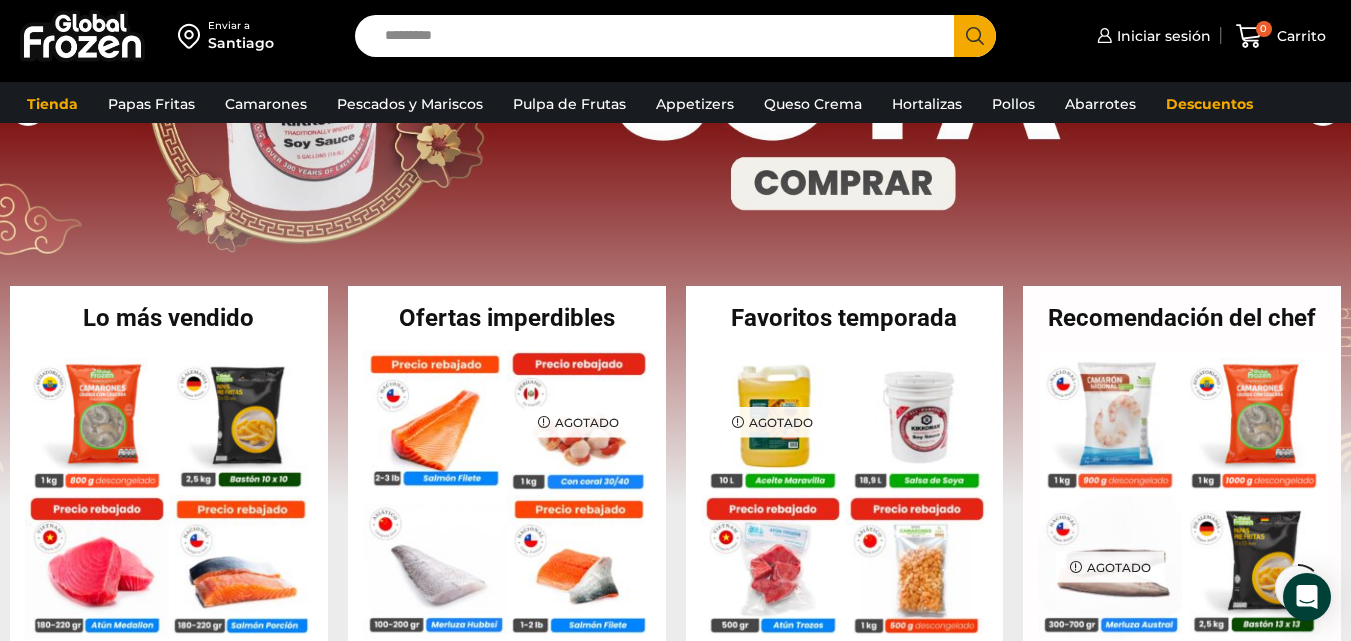 scroll, scrollTop: 533, scrollLeft: 0, axis: vertical 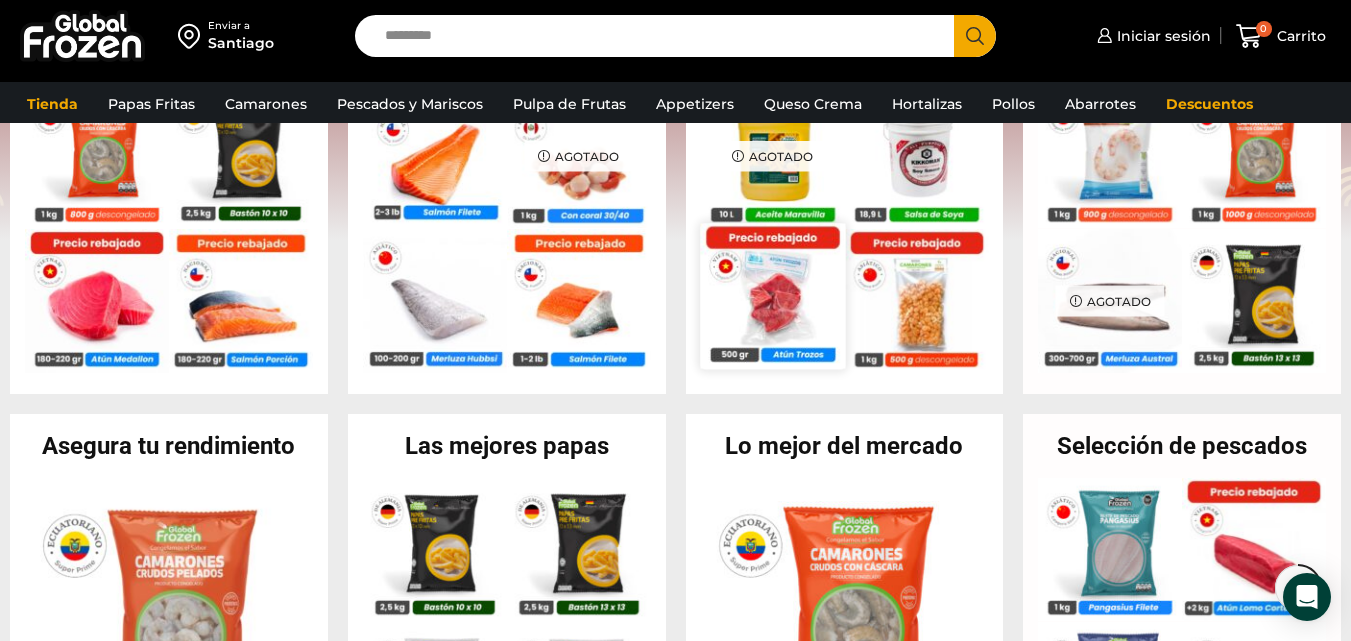 click at bounding box center (772, 295) 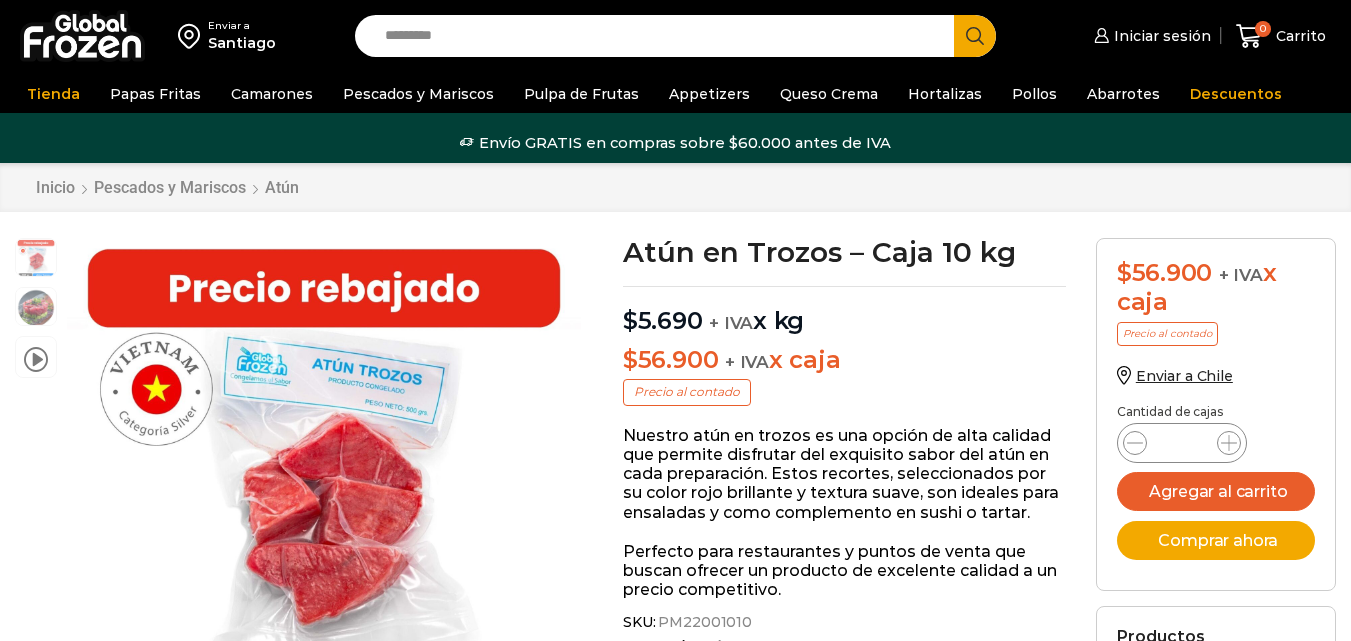 scroll, scrollTop: 1, scrollLeft: 0, axis: vertical 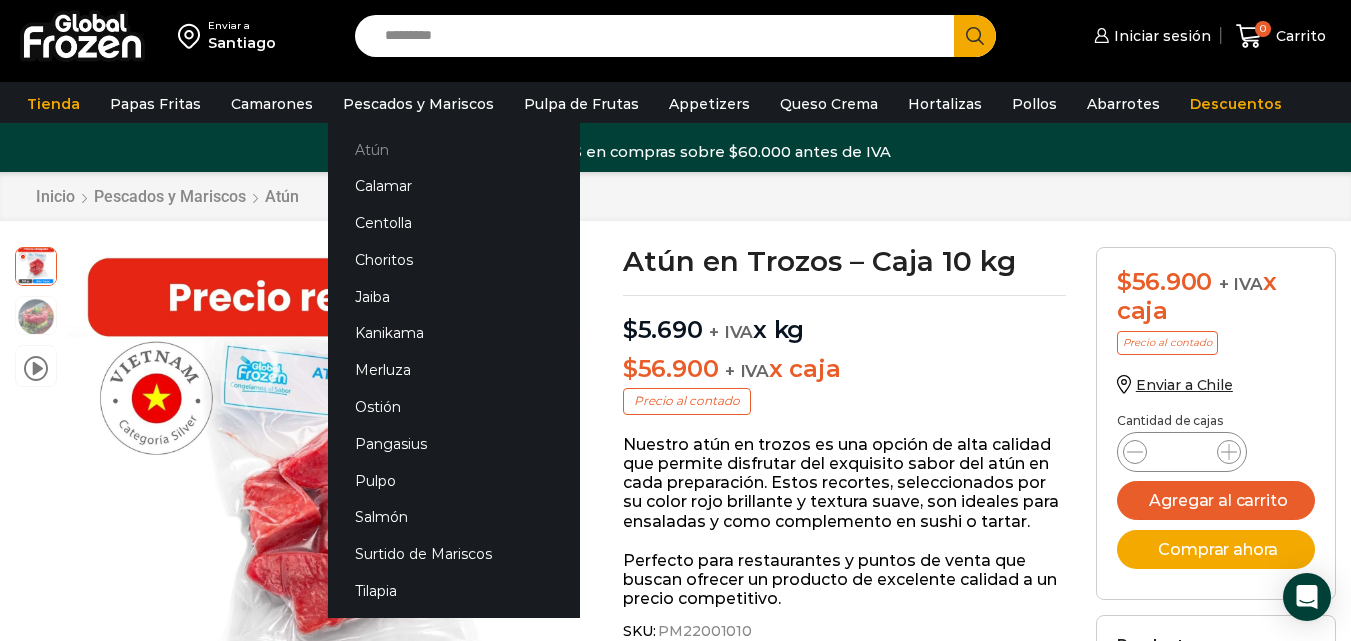 click on "Atún" at bounding box center [454, 149] 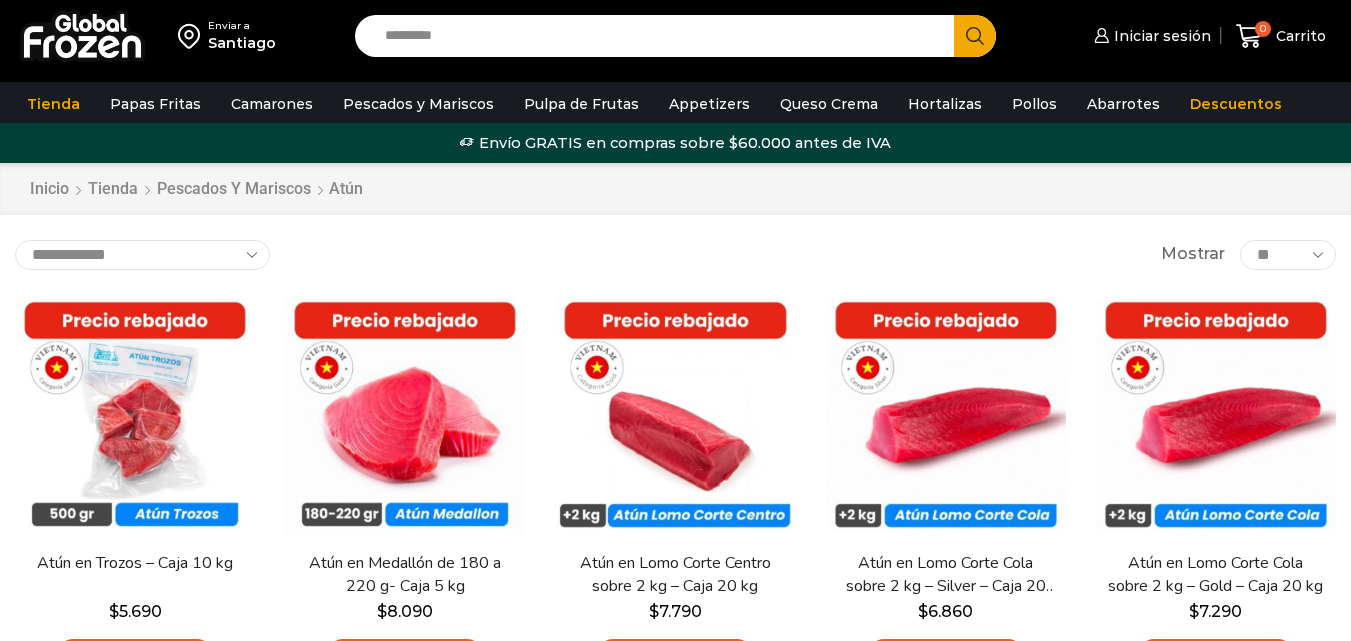 scroll, scrollTop: 0, scrollLeft: 0, axis: both 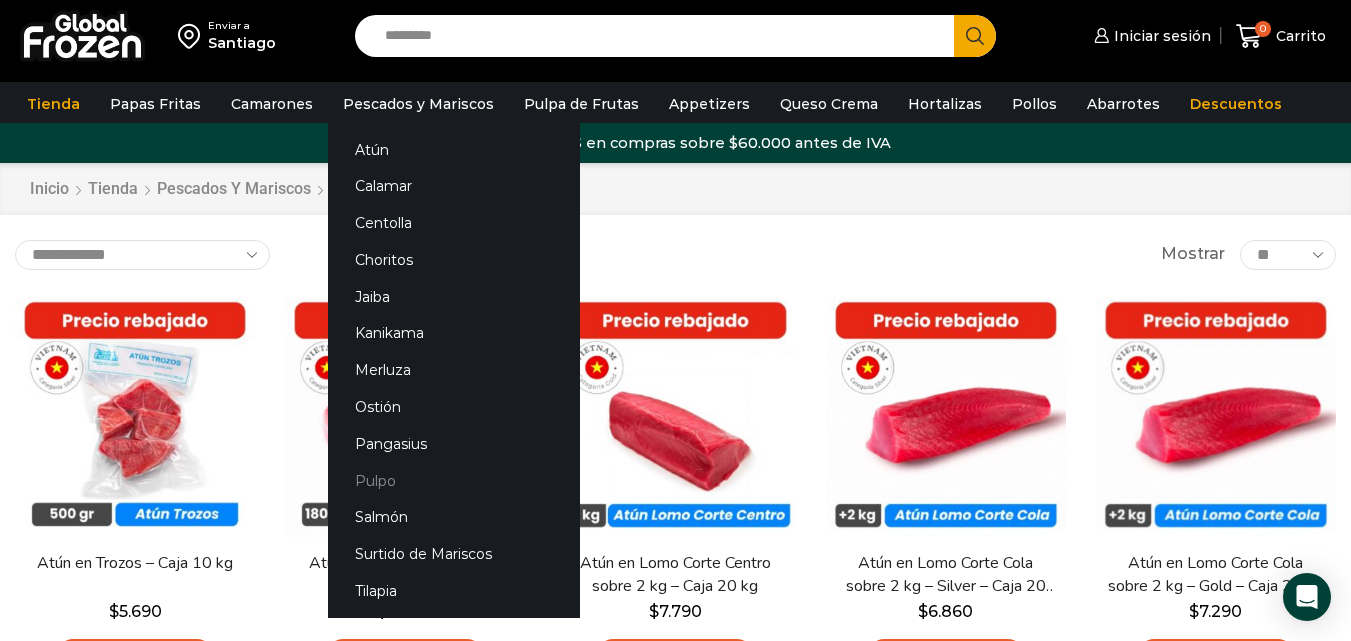 click on "Pulpo" at bounding box center [454, 480] 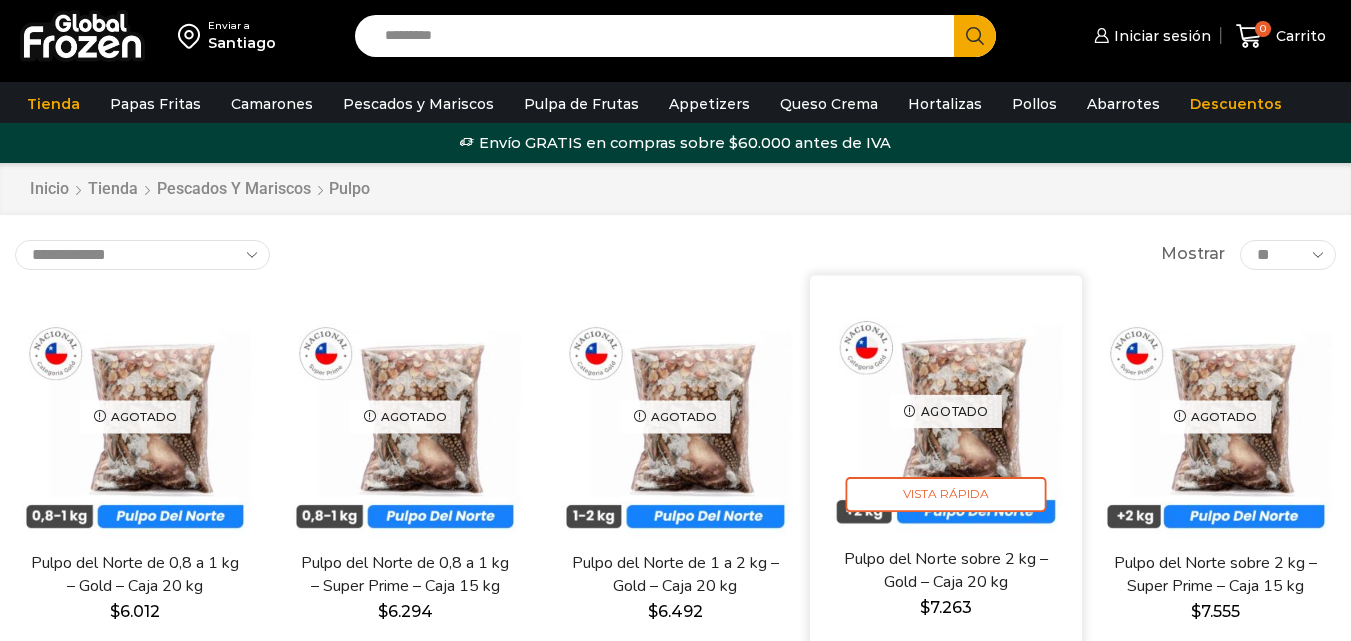 scroll, scrollTop: 0, scrollLeft: 0, axis: both 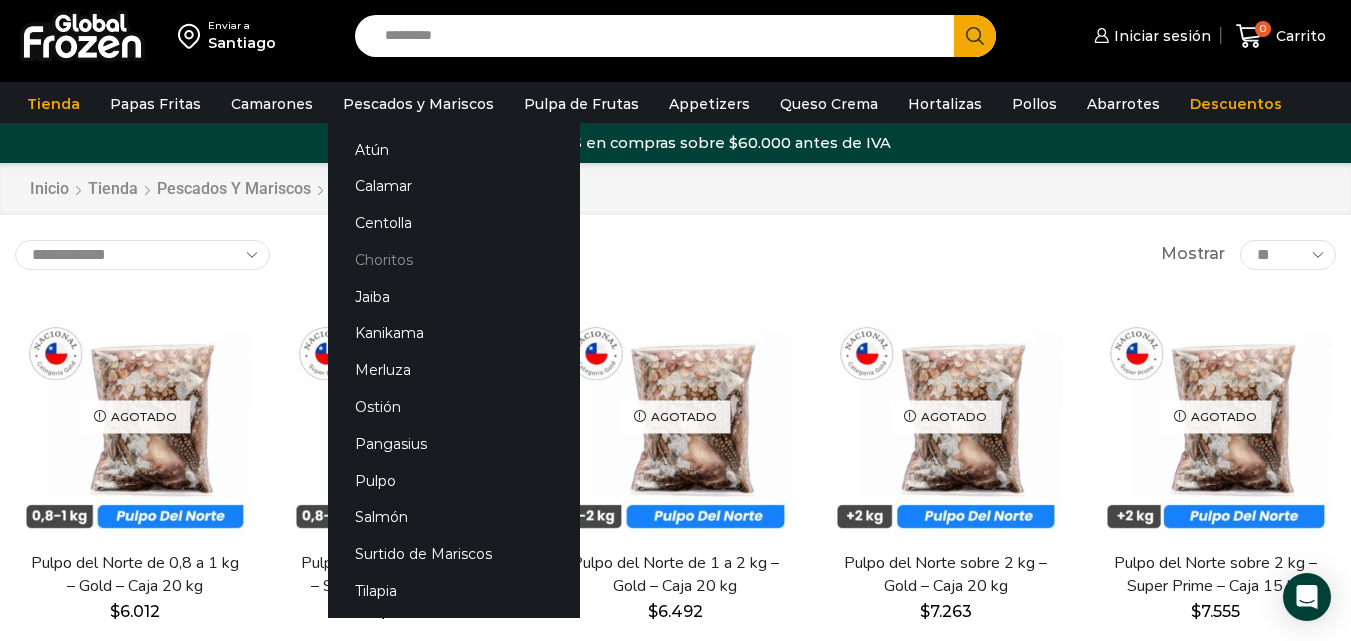 click on "Choritos" at bounding box center [454, 259] 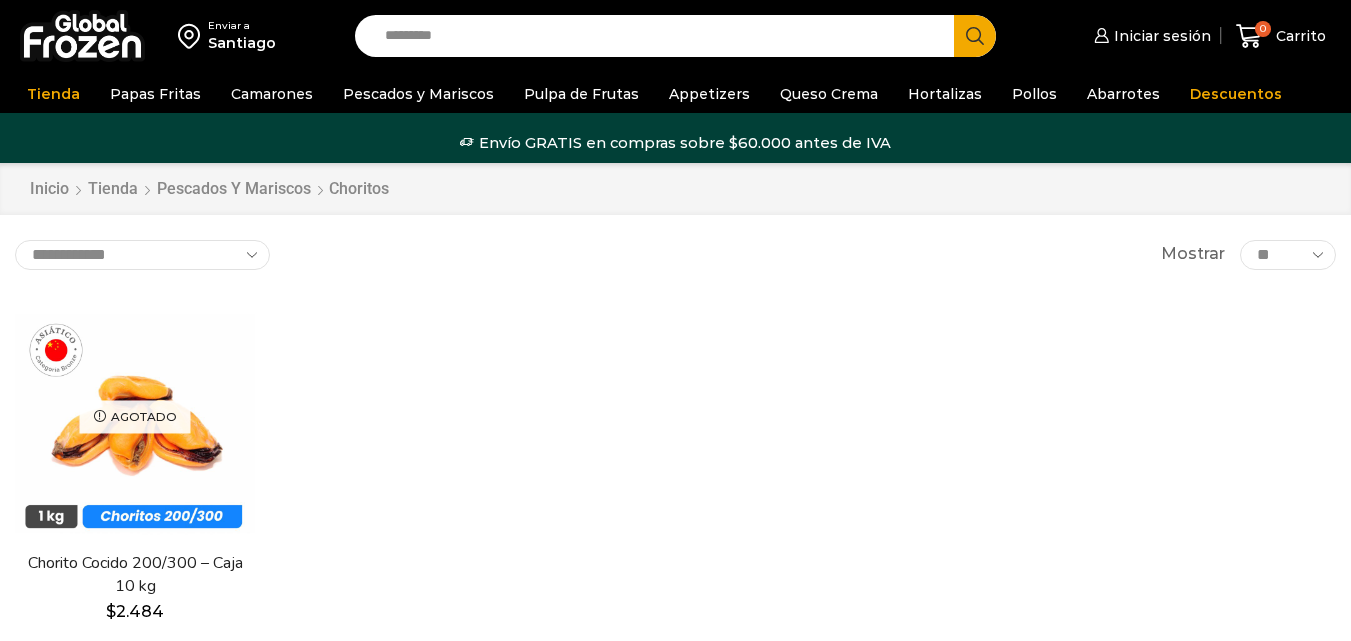 scroll, scrollTop: 0, scrollLeft: 0, axis: both 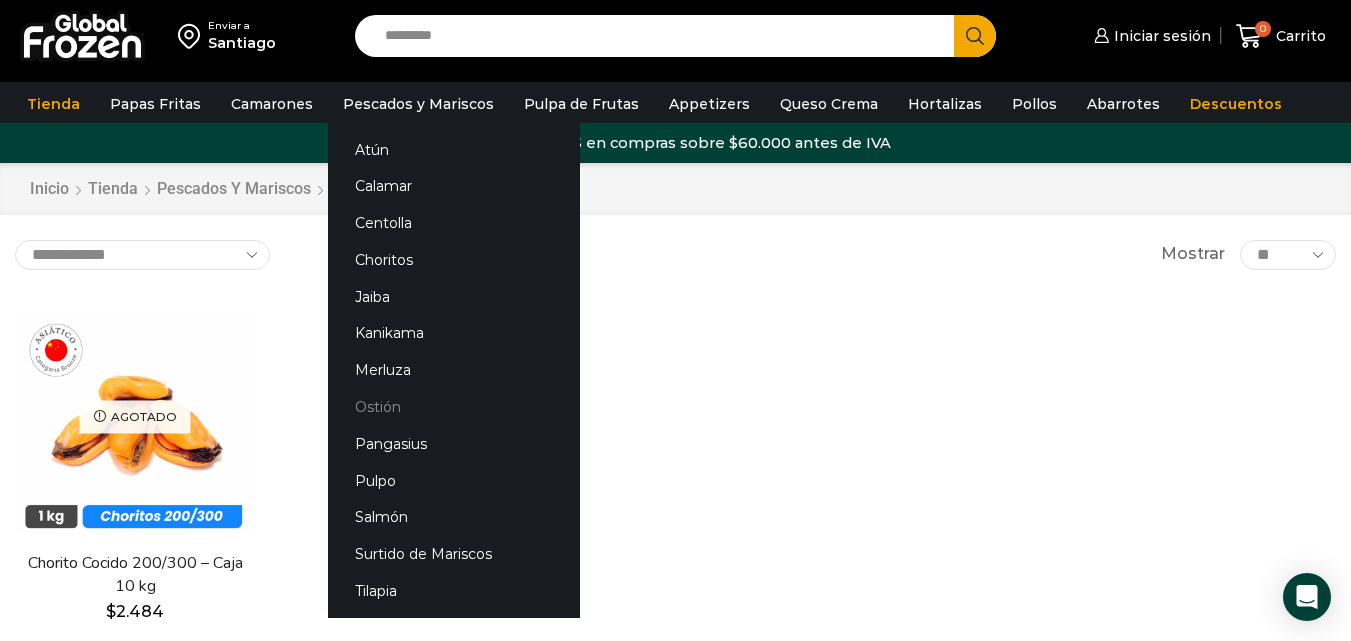 click on "Ostión" at bounding box center (454, 407) 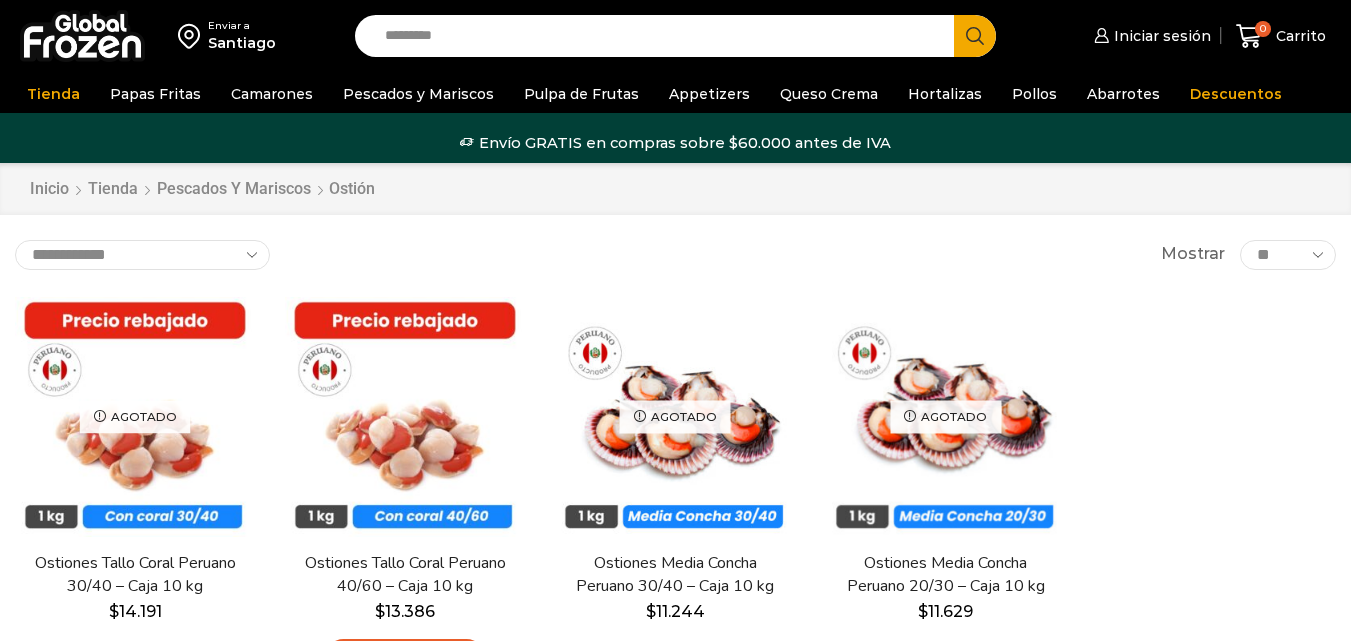 scroll, scrollTop: 0, scrollLeft: 0, axis: both 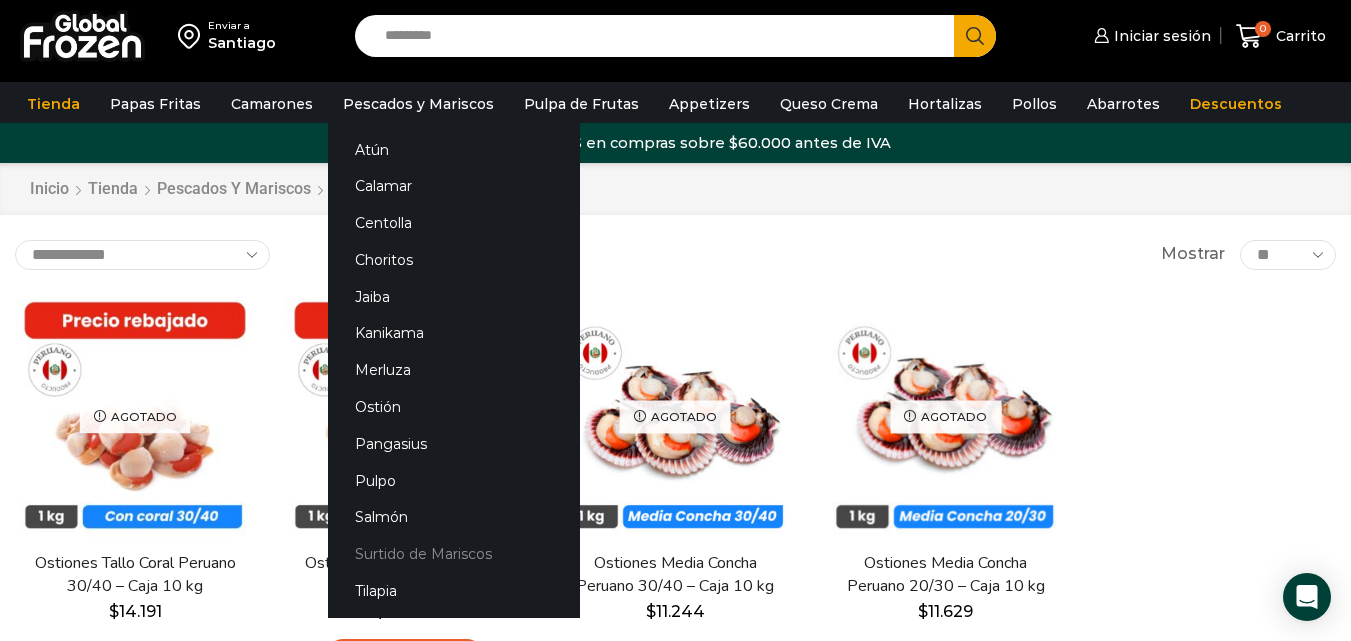 click on "Surtido de Mariscos" at bounding box center [454, 554] 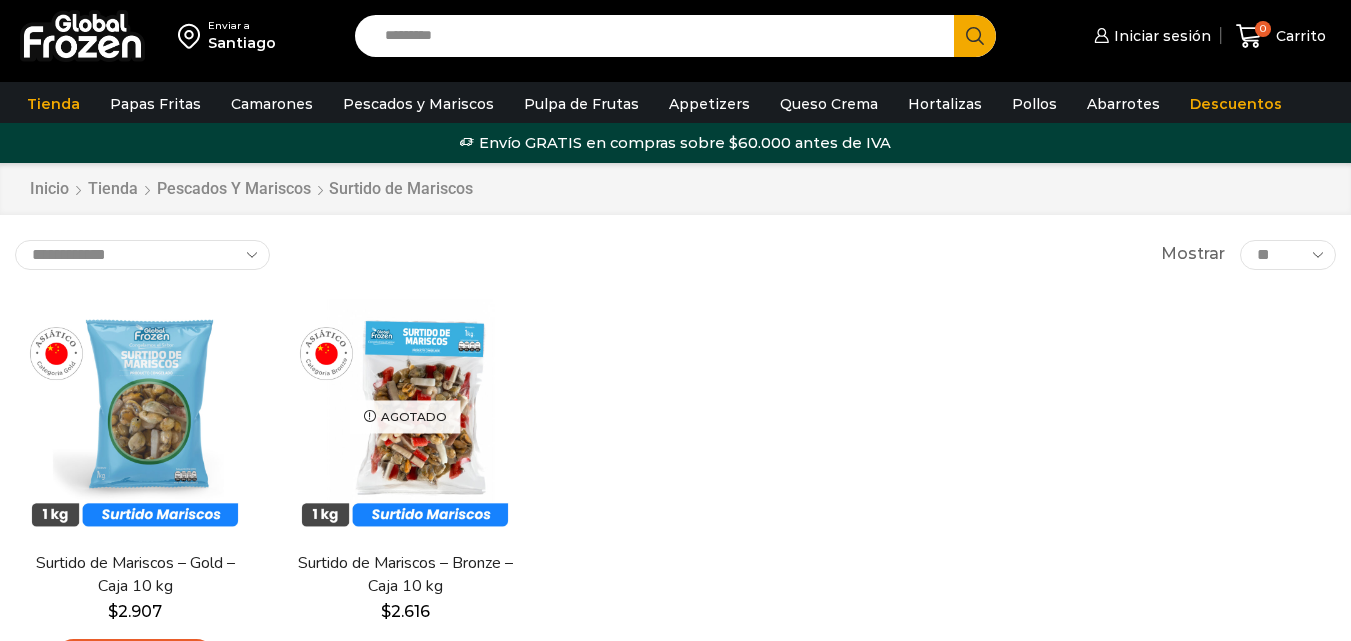 scroll, scrollTop: 0, scrollLeft: 0, axis: both 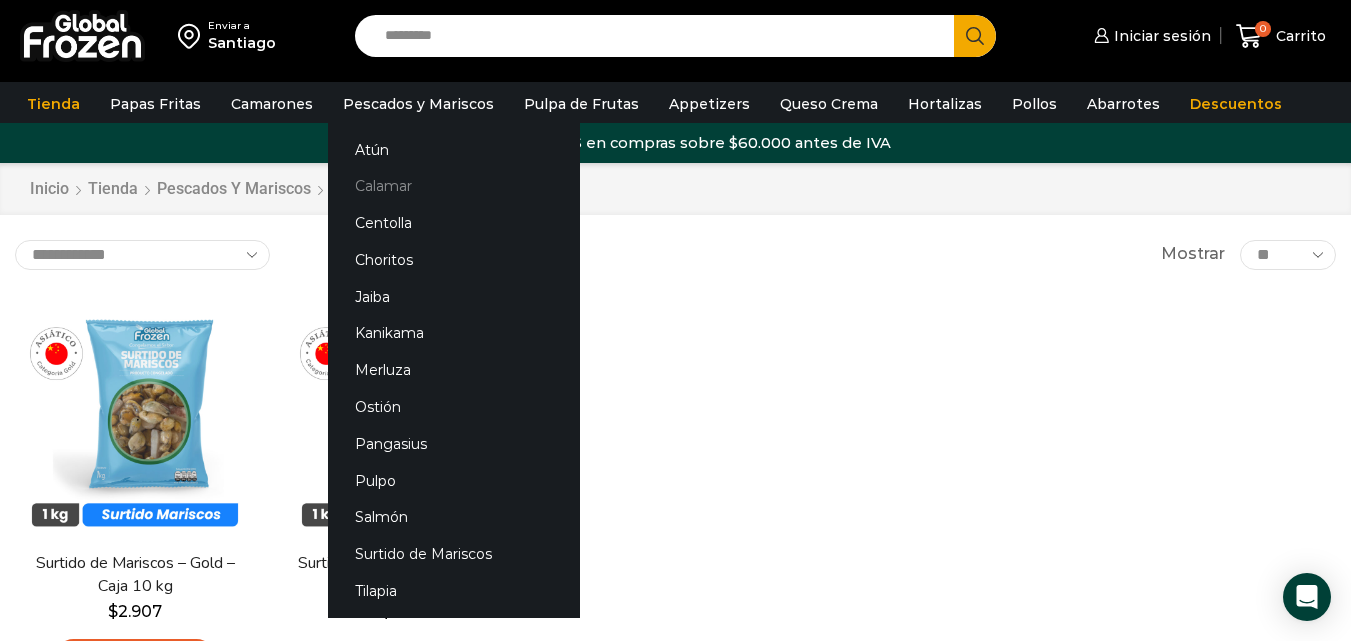 click on "Calamar" at bounding box center [454, 186] 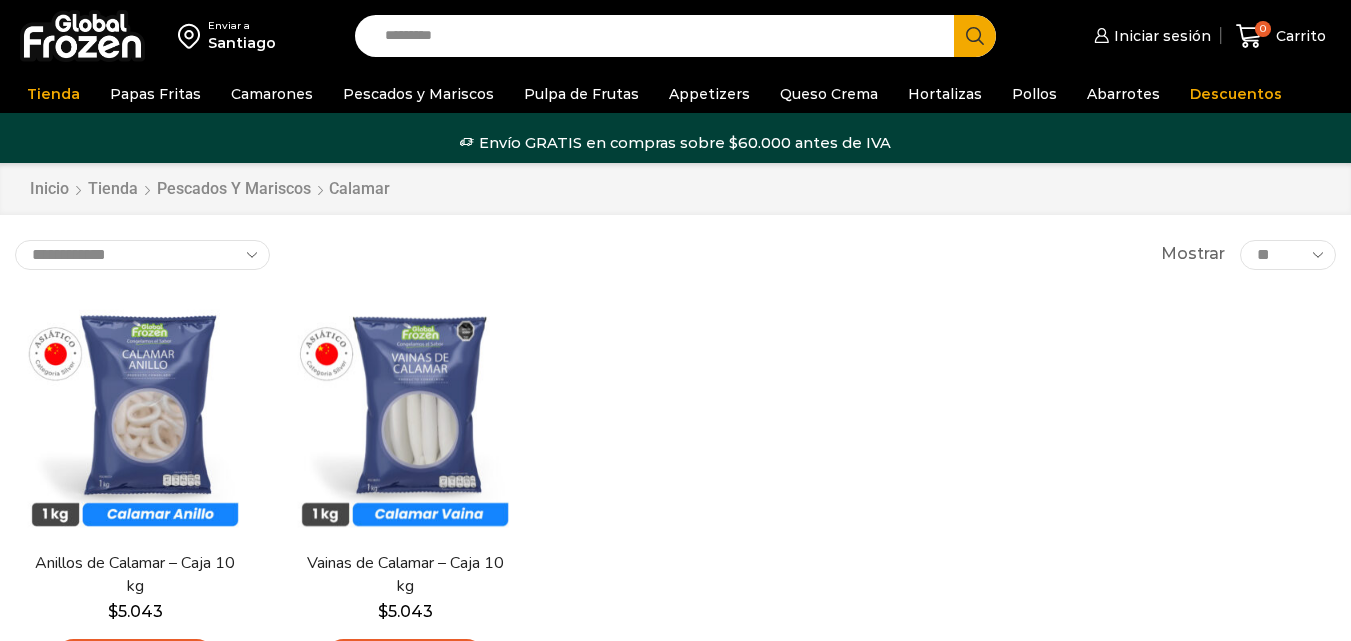 scroll, scrollTop: 0, scrollLeft: 0, axis: both 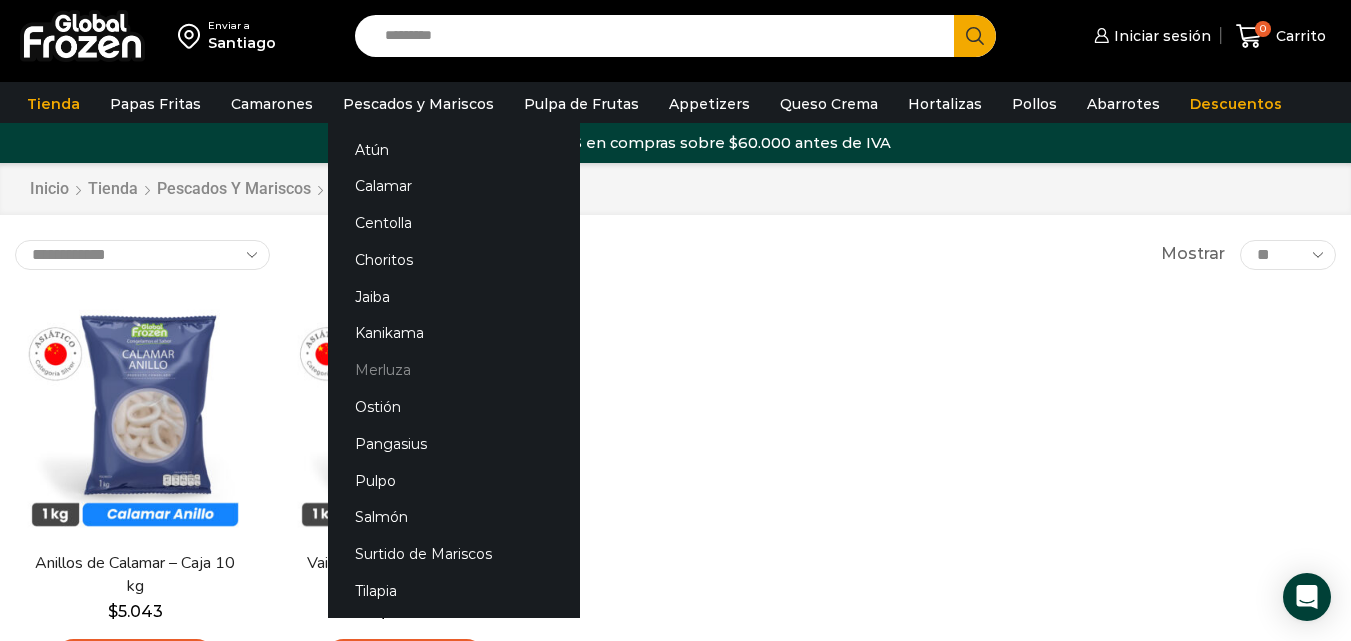 click on "Merluza" at bounding box center (454, 370) 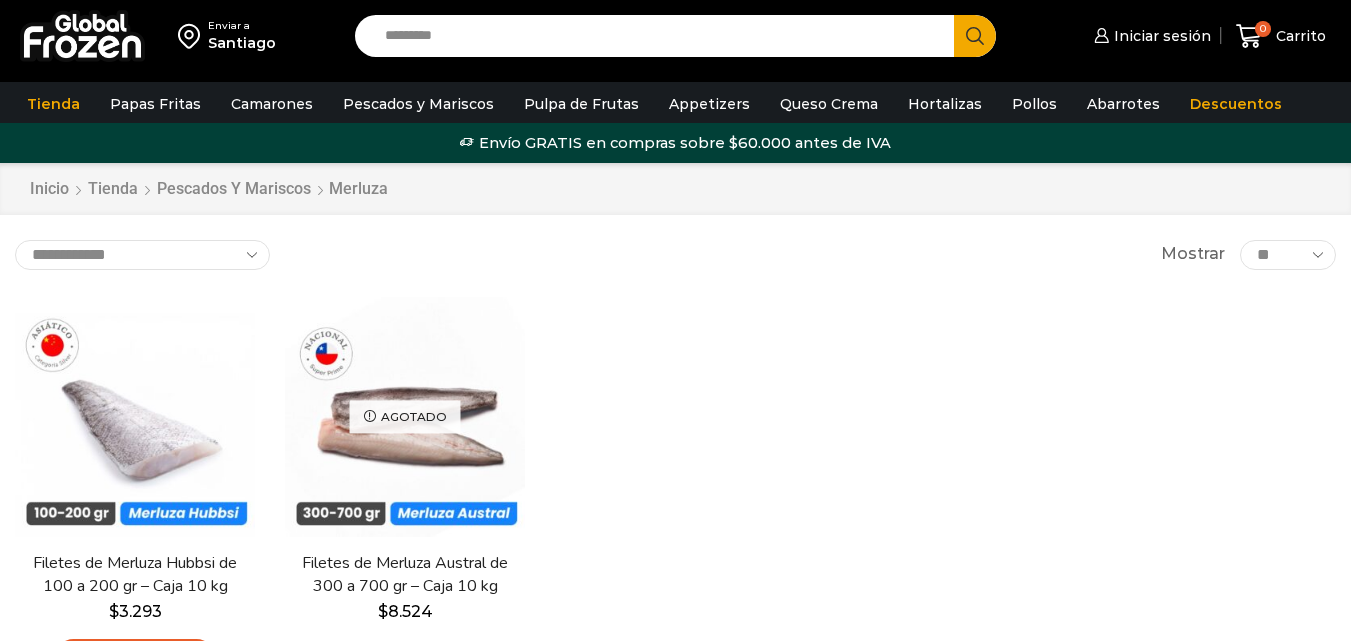 scroll, scrollTop: 0, scrollLeft: 0, axis: both 